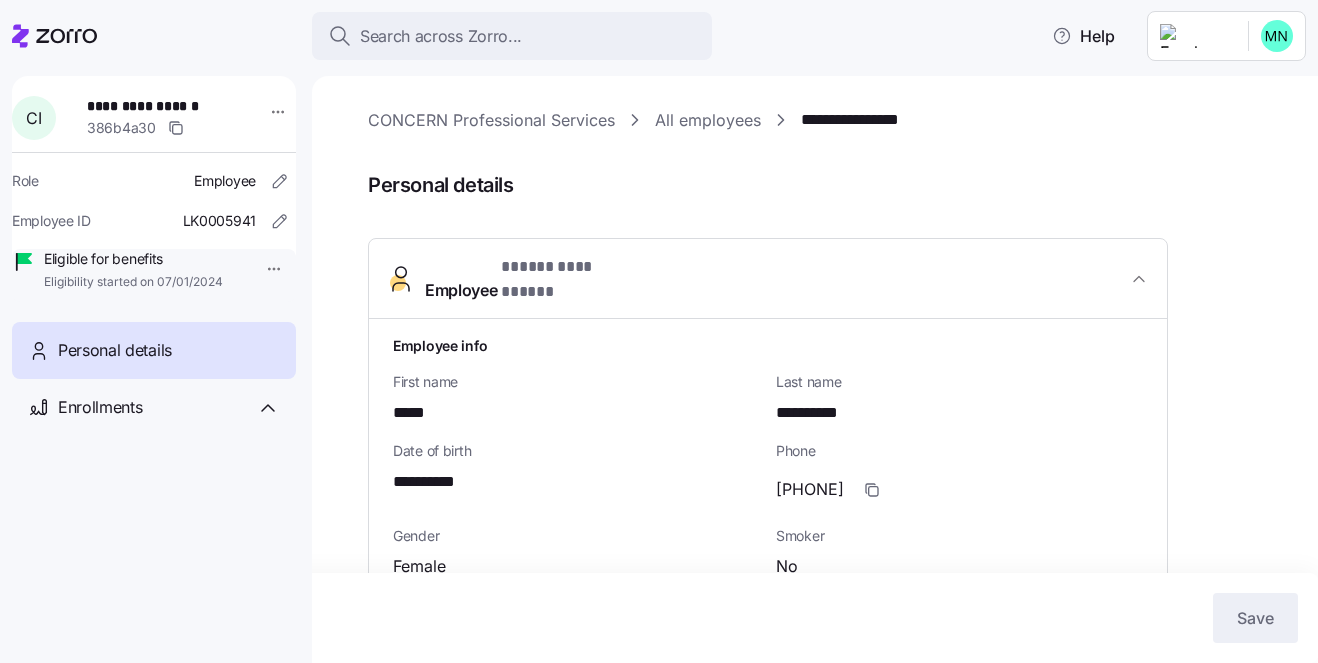 scroll, scrollTop: 0, scrollLeft: 0, axis: both 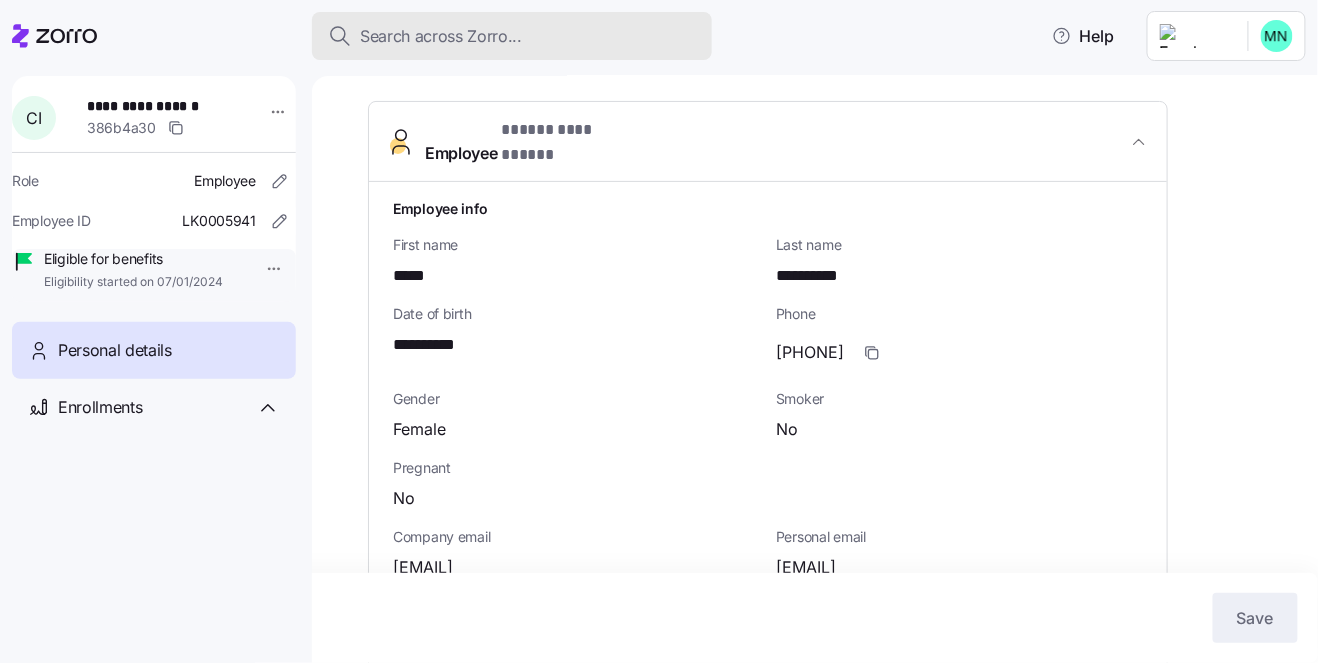 click on "Search across Zorro..." at bounding box center [441, 36] 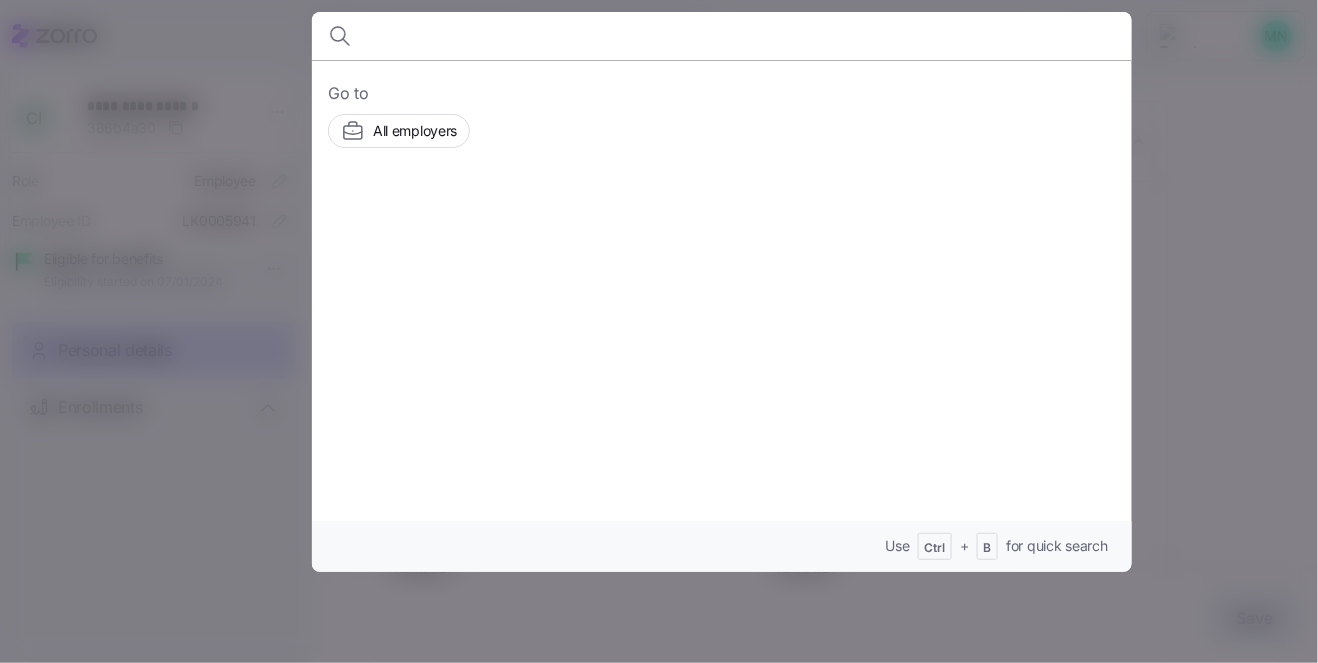 click at bounding box center [659, 331] 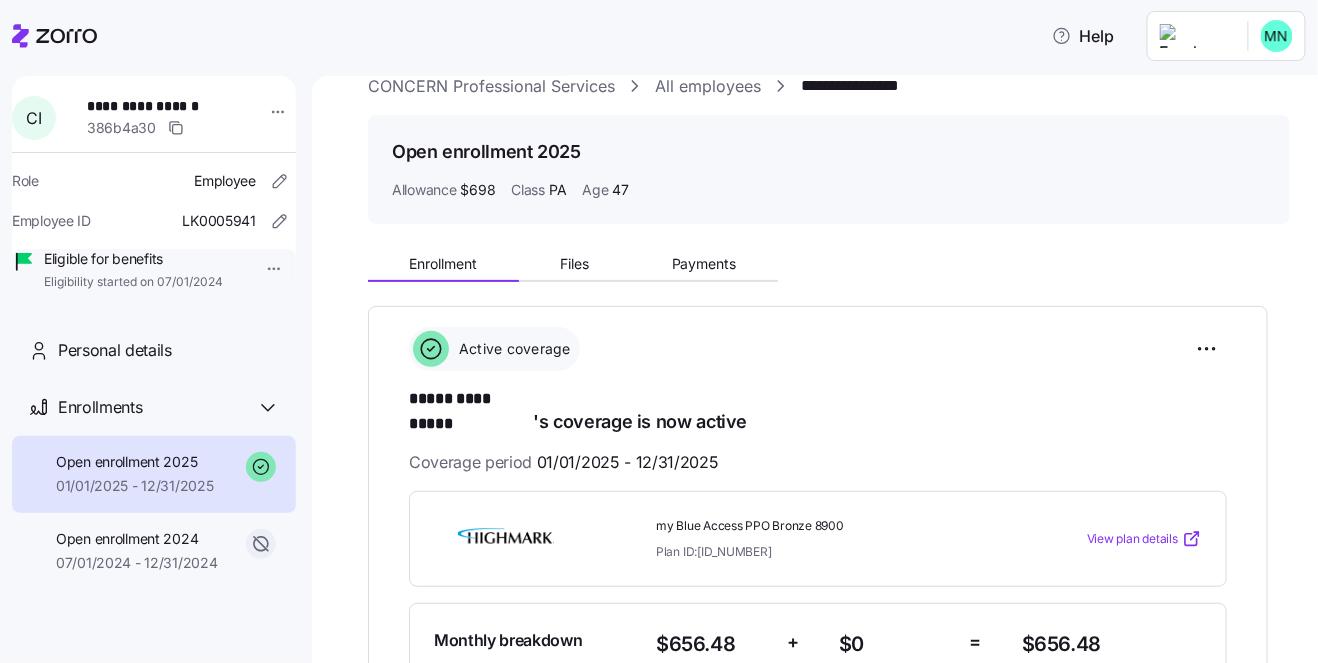 scroll, scrollTop: 0, scrollLeft: 0, axis: both 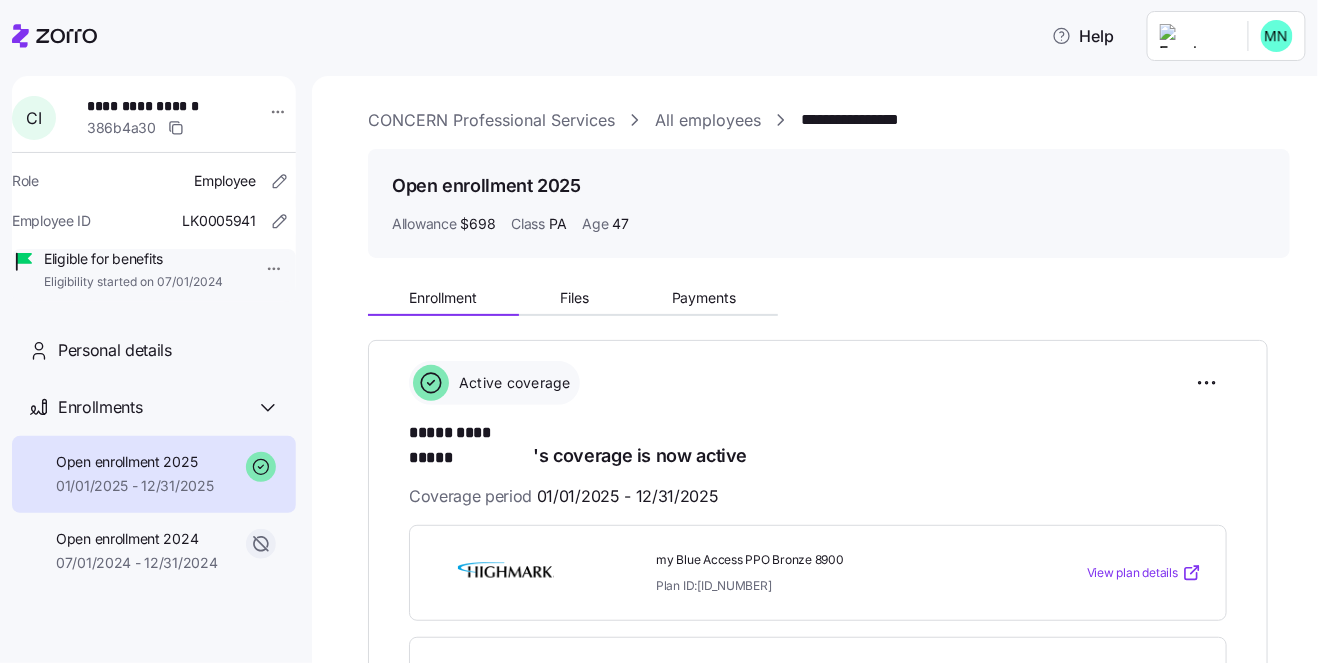 click on "01/01/2025 - 12/31/2025" at bounding box center (135, 486) 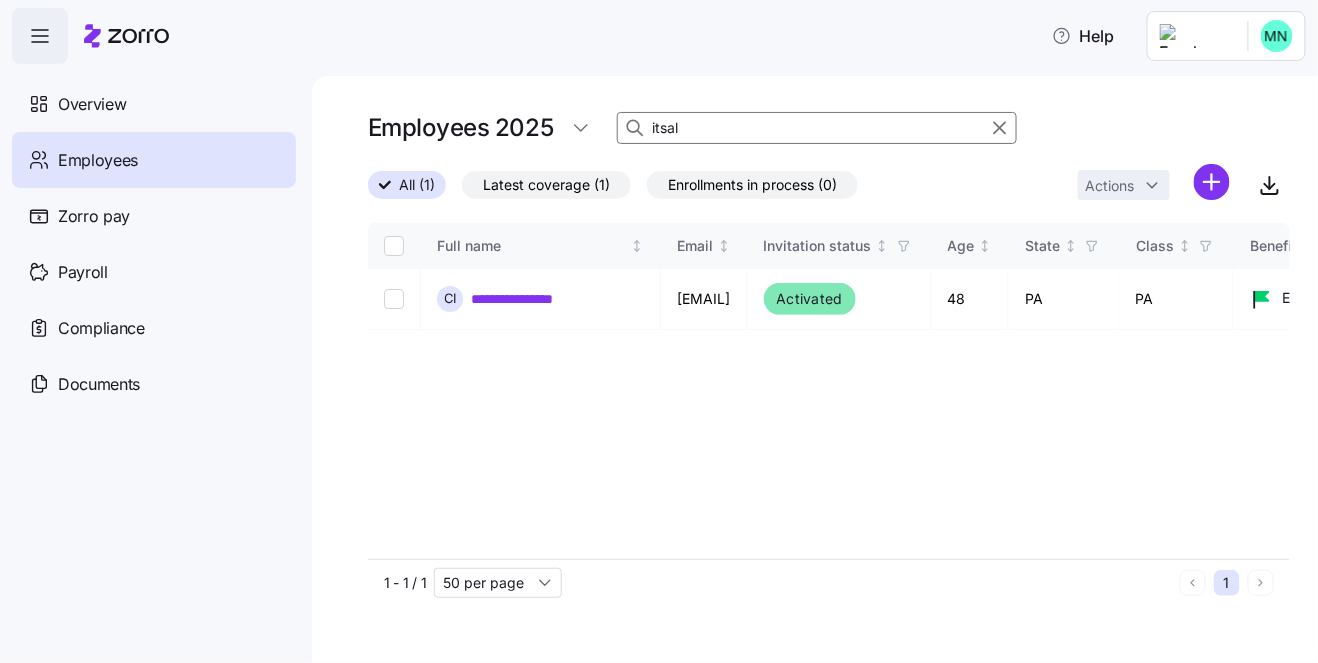 click on "itsal" at bounding box center (817, 128) 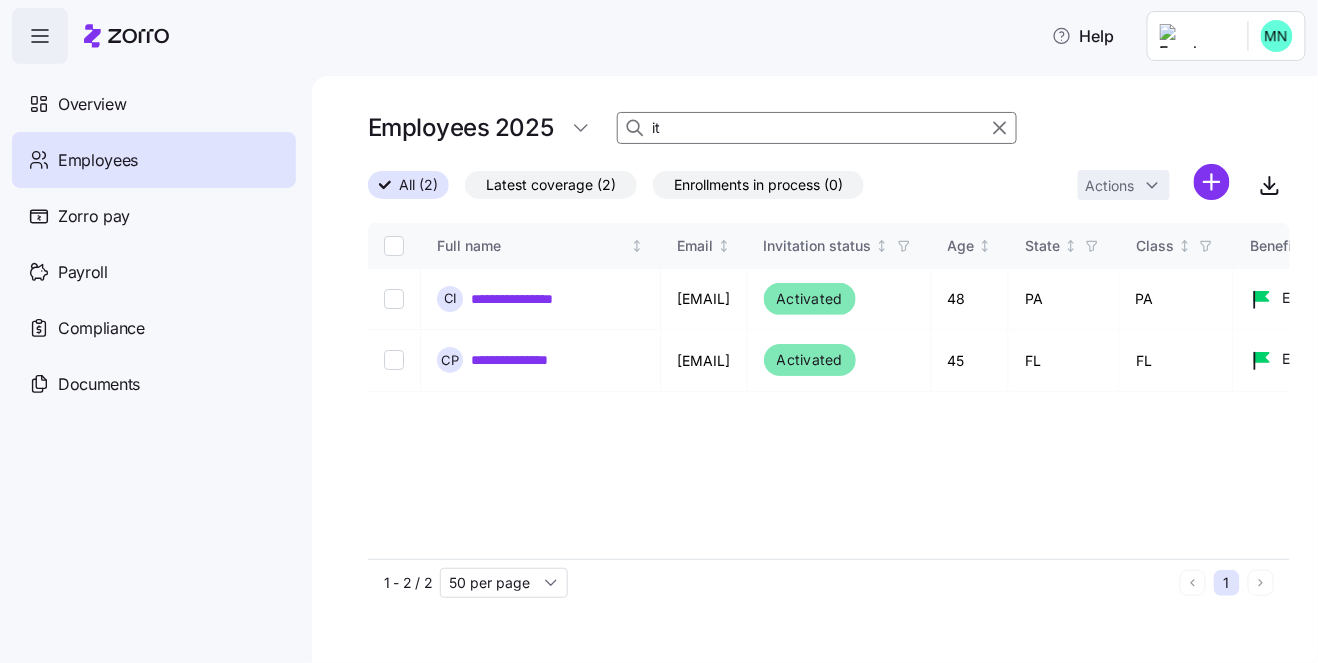 type on "i" 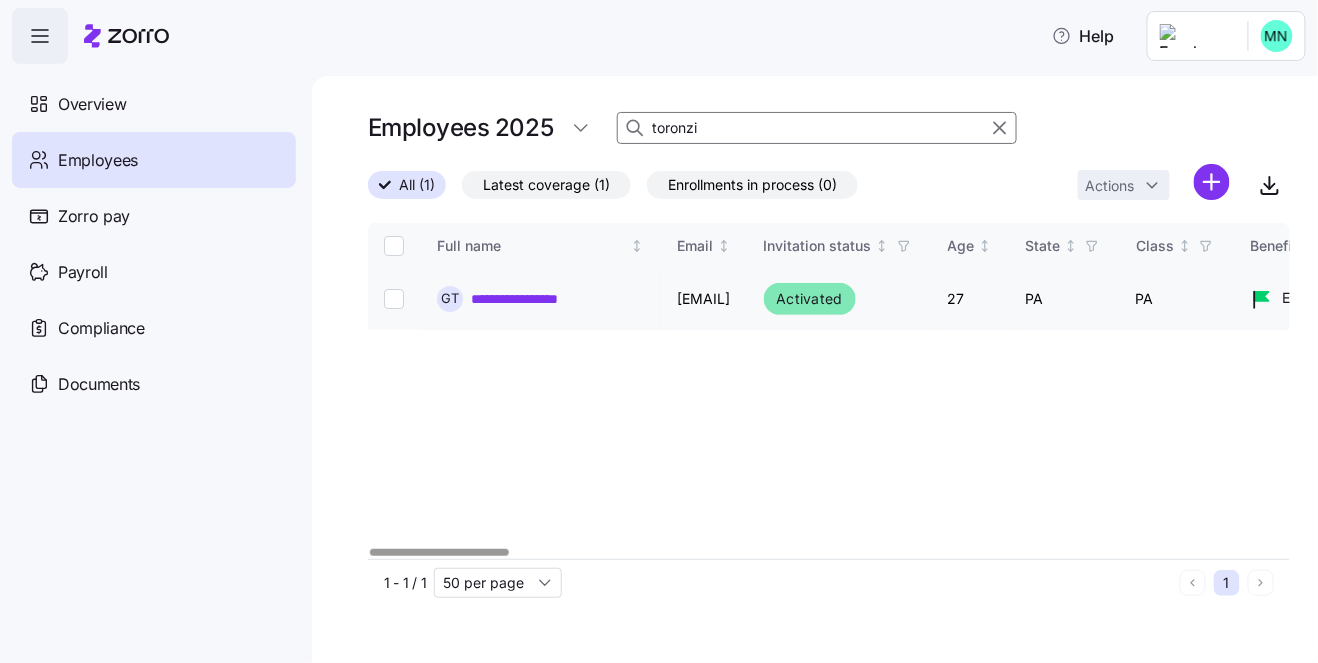 type on "toronzi" 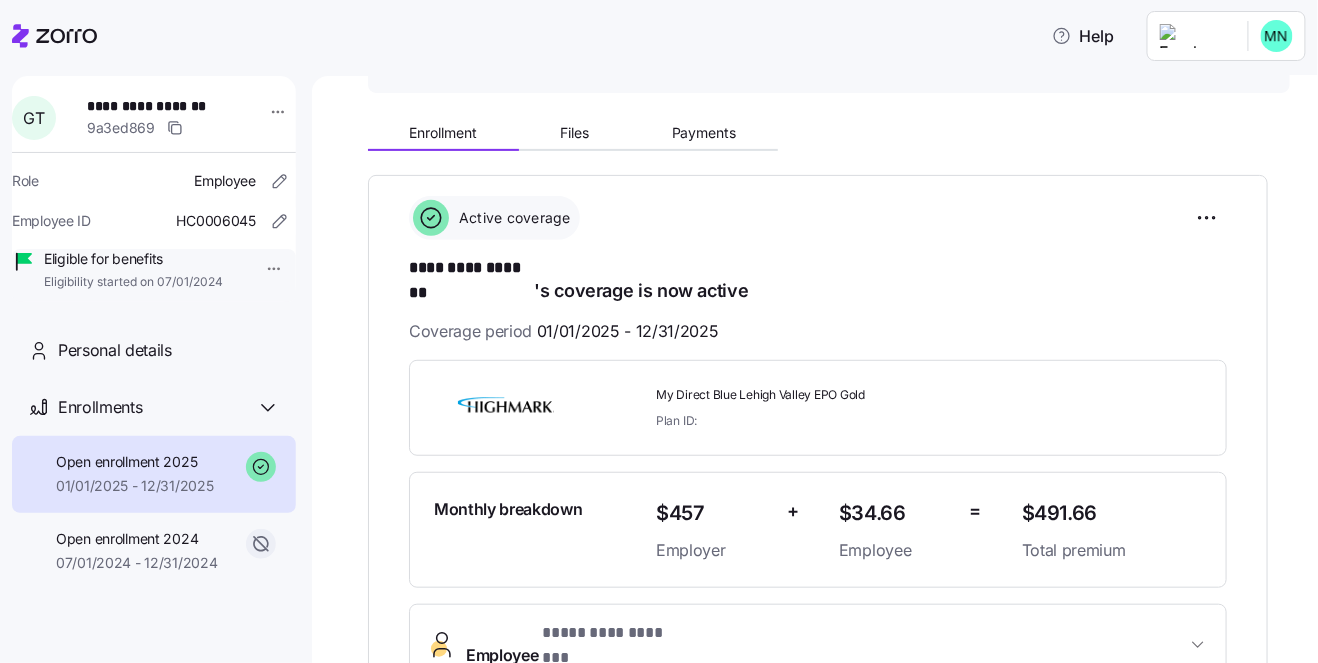 scroll, scrollTop: 206, scrollLeft: 0, axis: vertical 